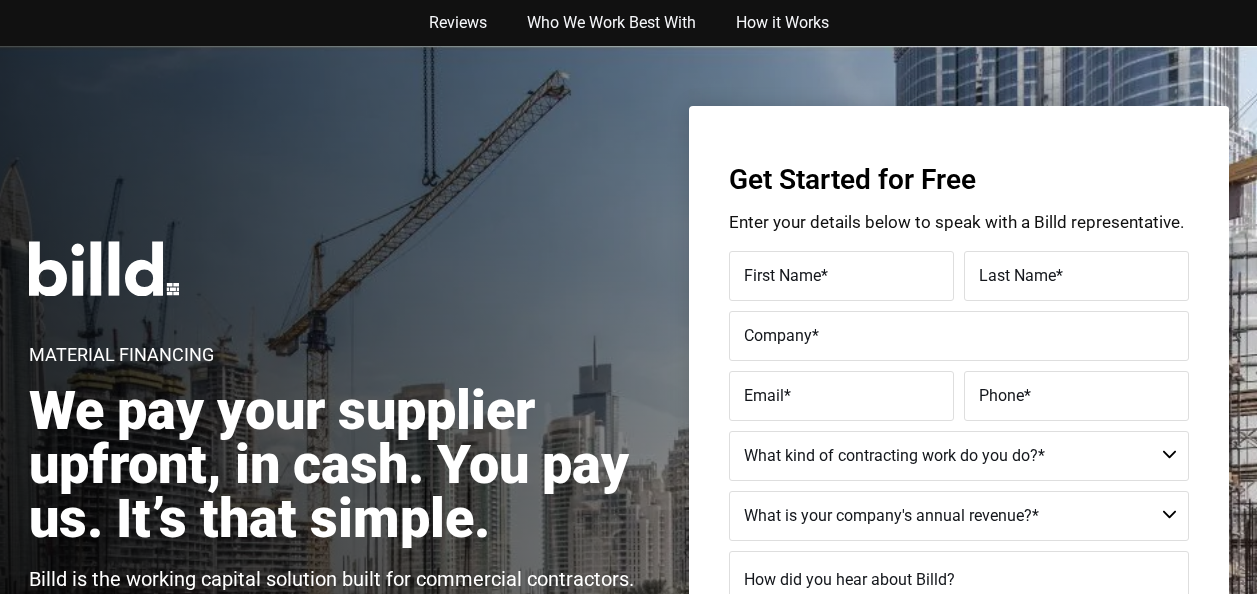 scroll, scrollTop: 0, scrollLeft: 0, axis: both 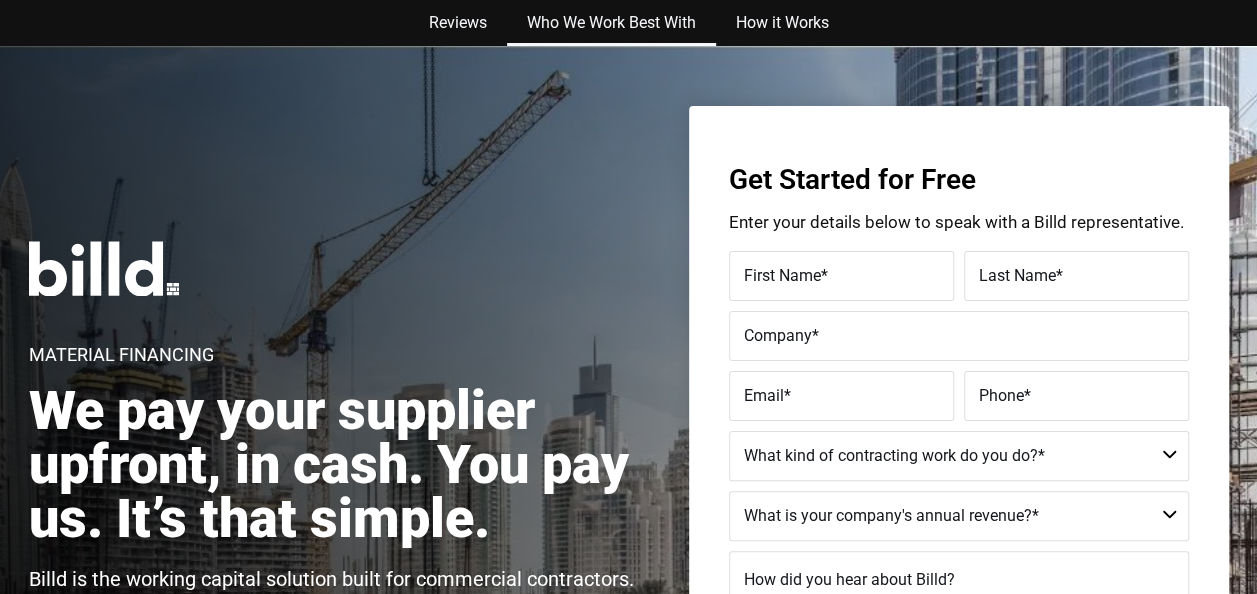 click on "Who We Work Best With" 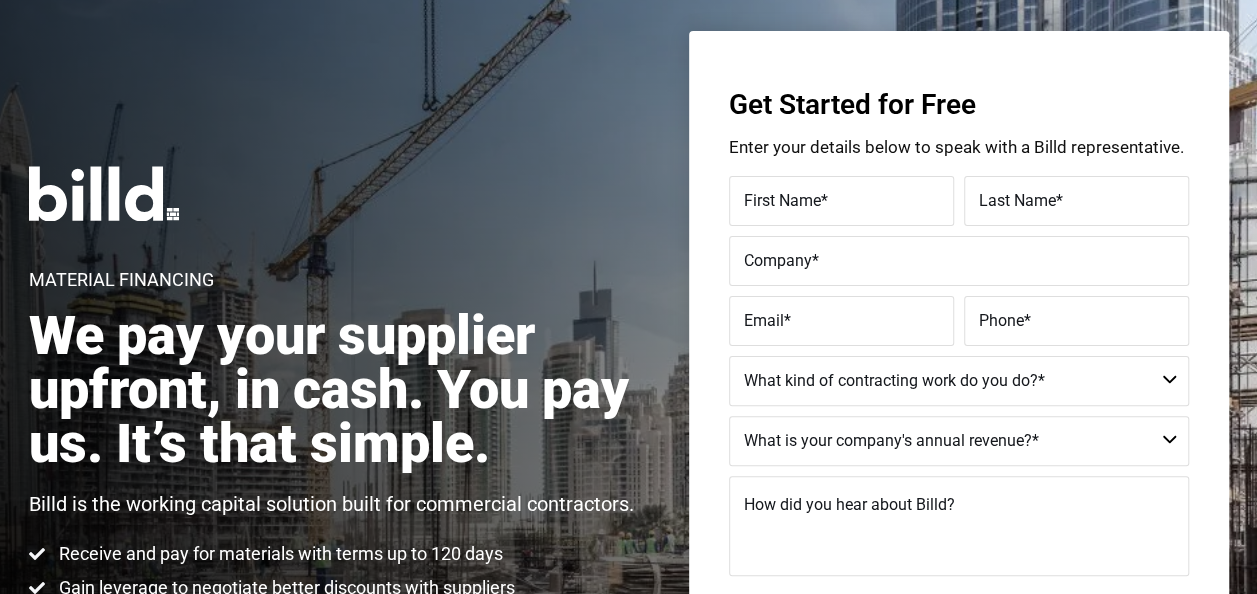 scroll, scrollTop: 0, scrollLeft: 0, axis: both 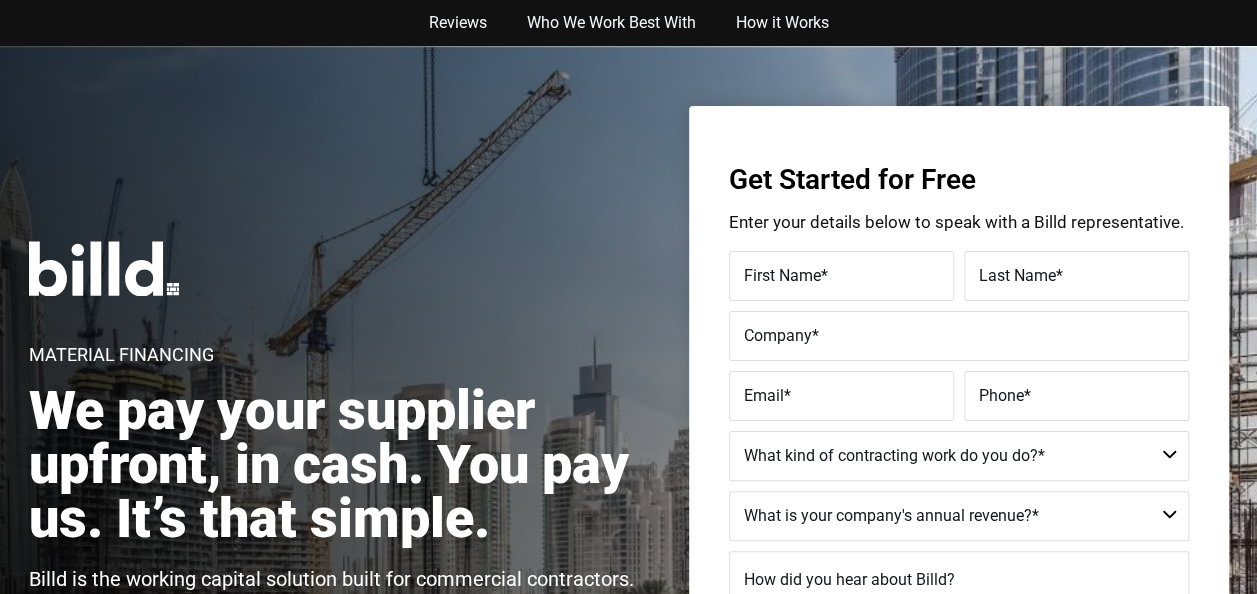 click on "First Name" at bounding box center (782, 275) 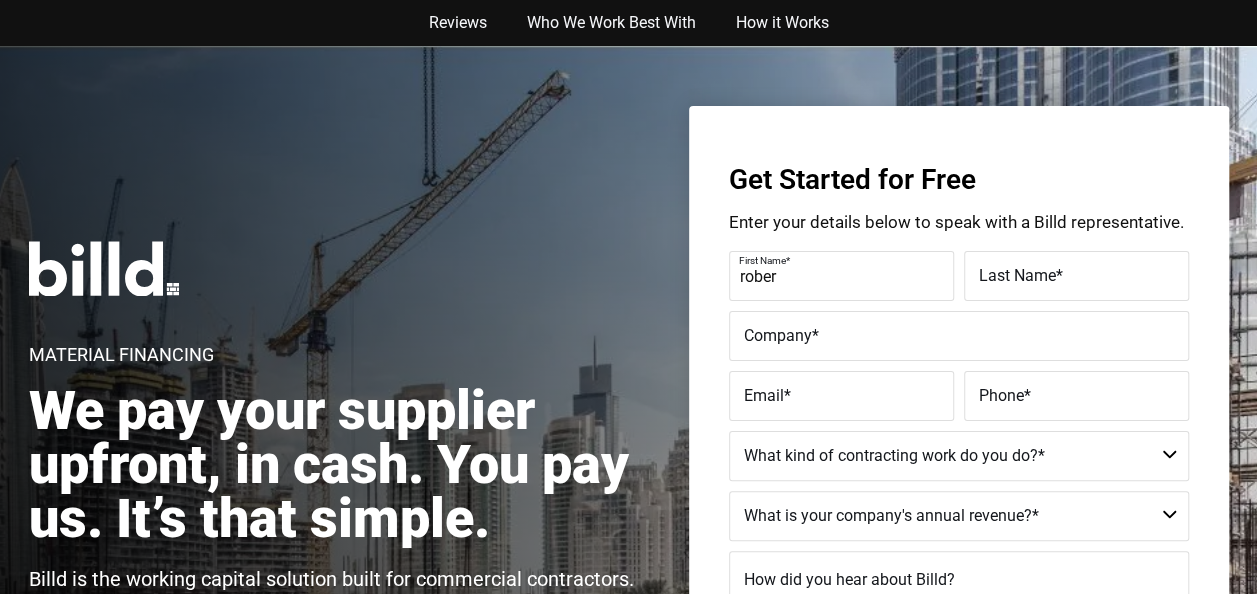 type on "[PERSON_NAME]" 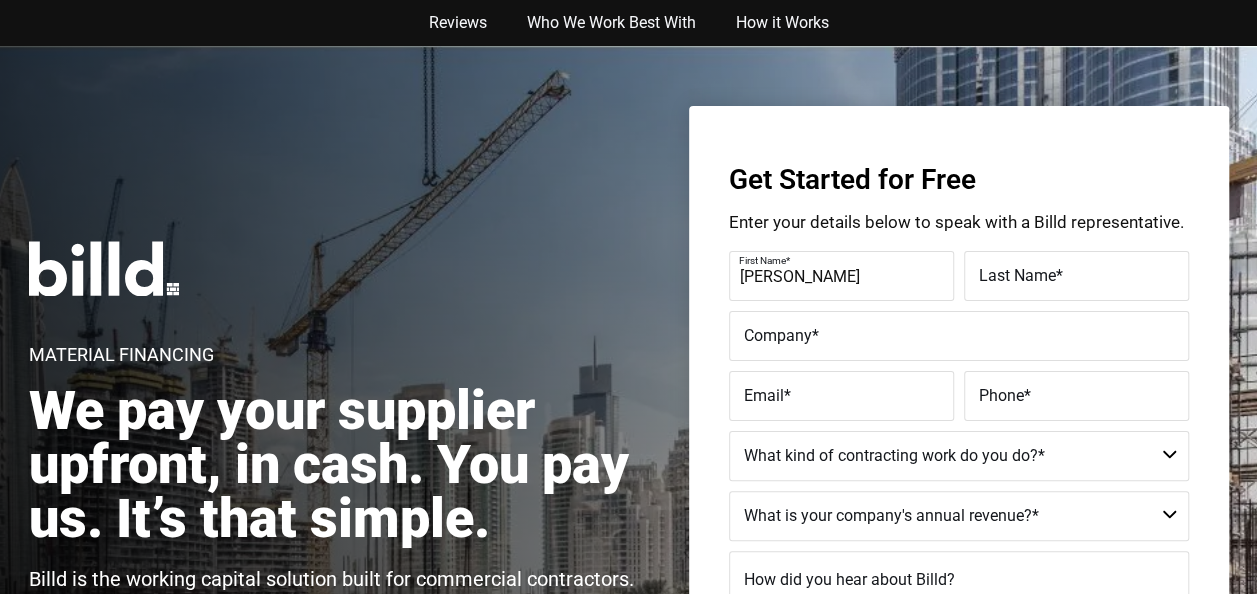 type on "[PERSON_NAME]" 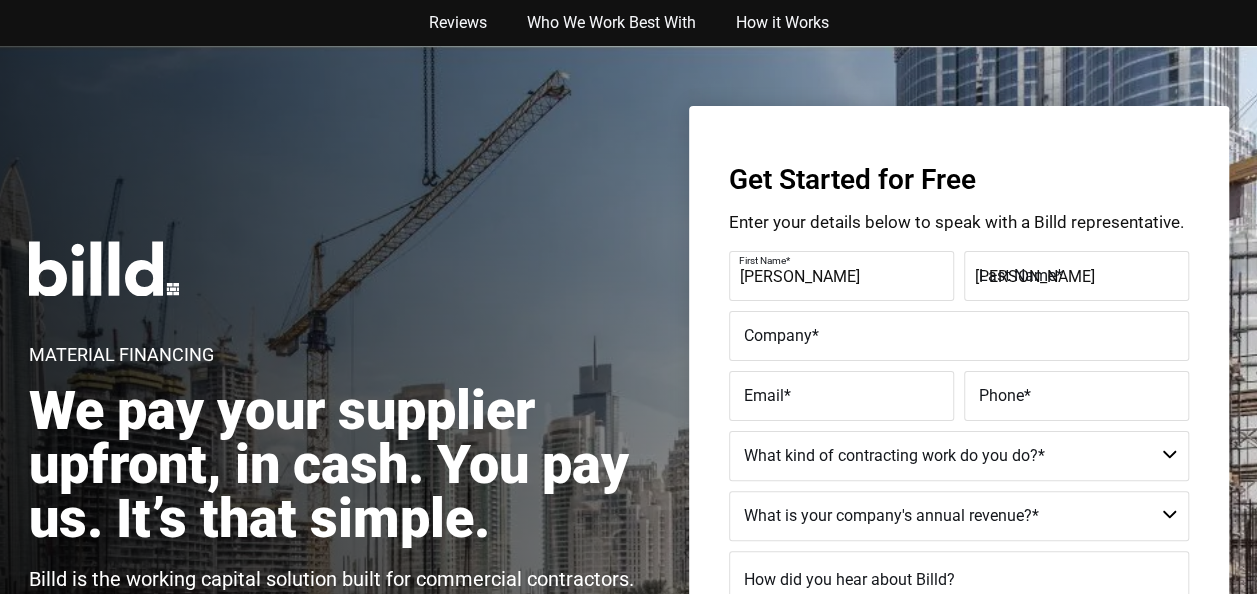 type on "Finesse Construction LLC" 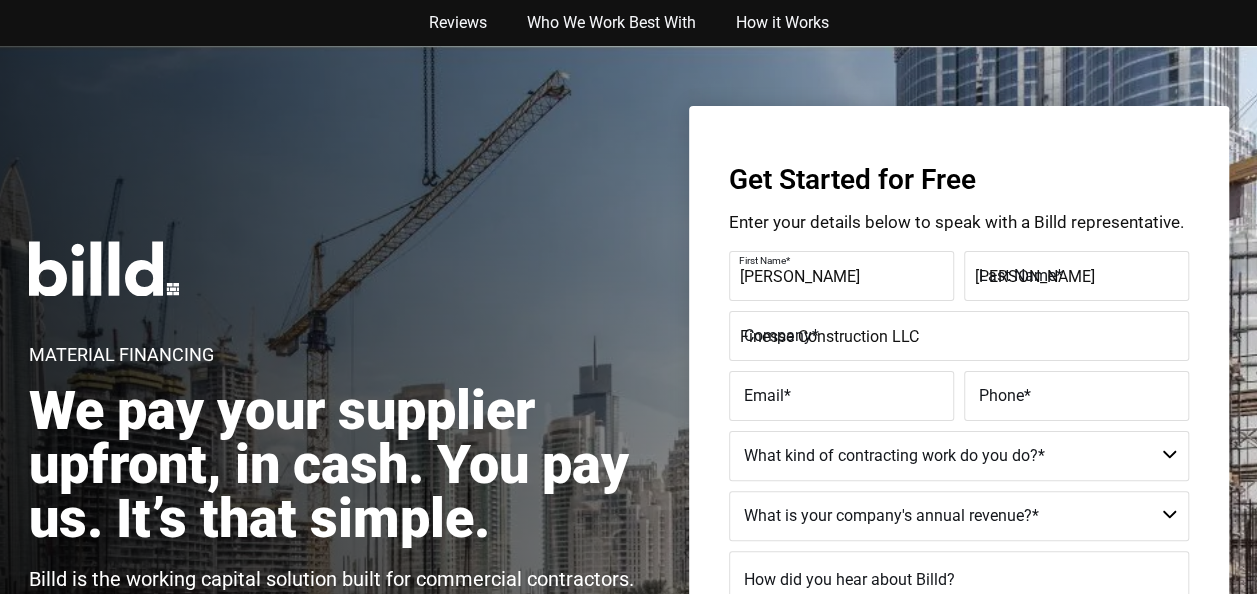 type on "[EMAIL_ADDRESS][DOMAIN_NAME]" 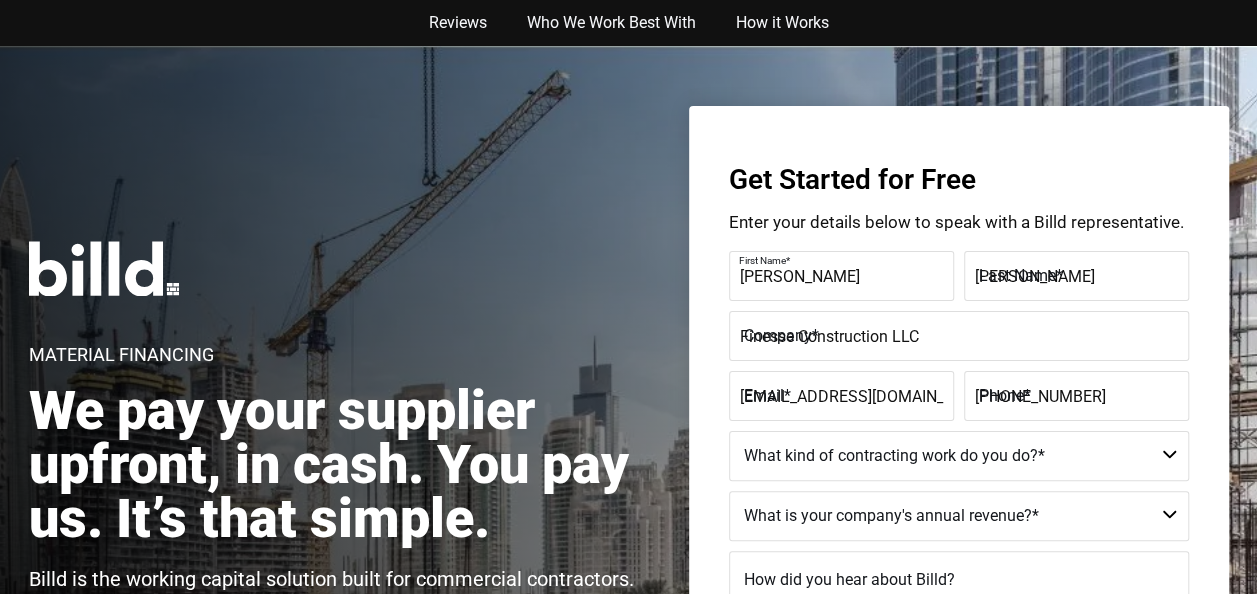 type on "[PHONE_NUMBER]" 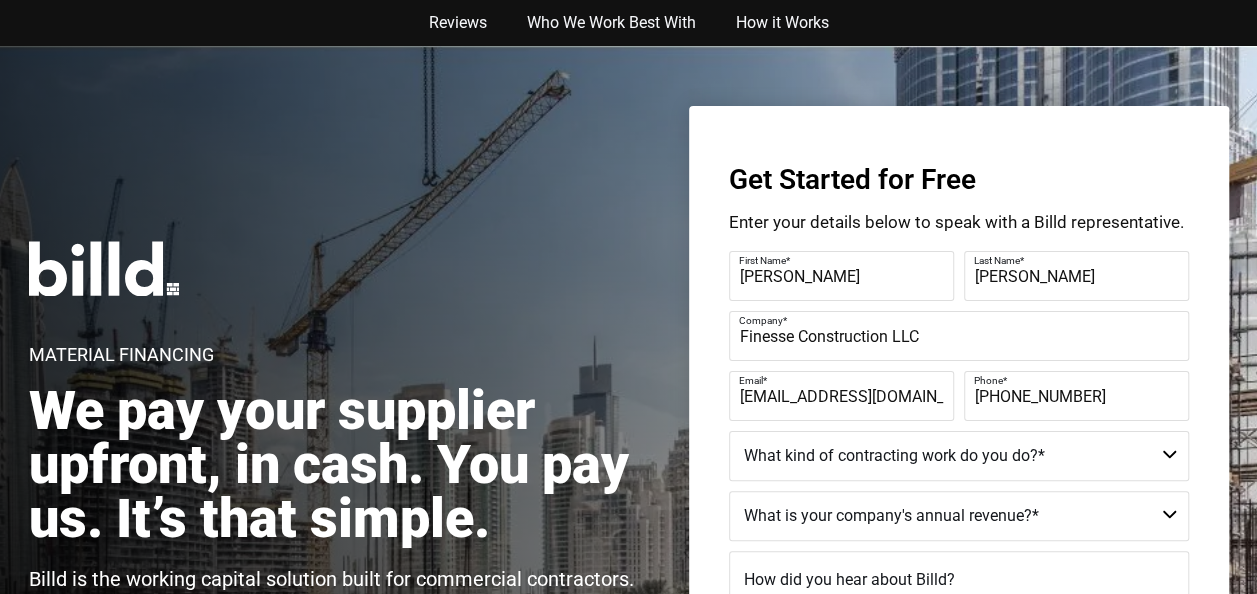 click on "[PERSON_NAME]" at bounding box center (841, 276) 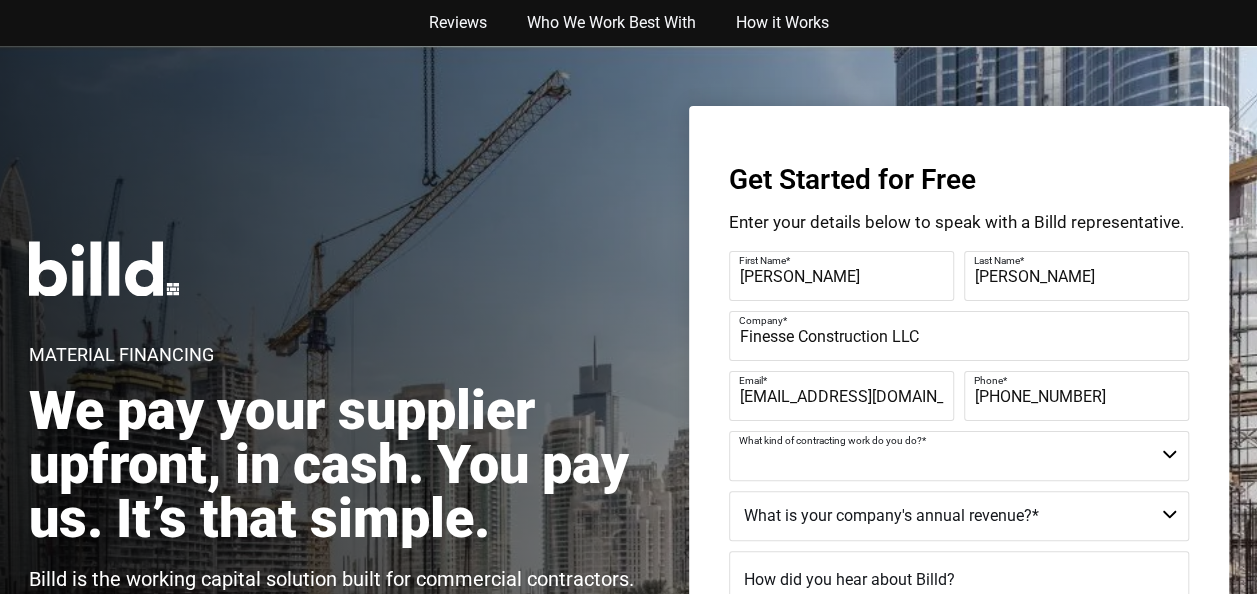 click on "Commercial Commercial and Residential Residential Not a Contractor" at bounding box center [959, 456] 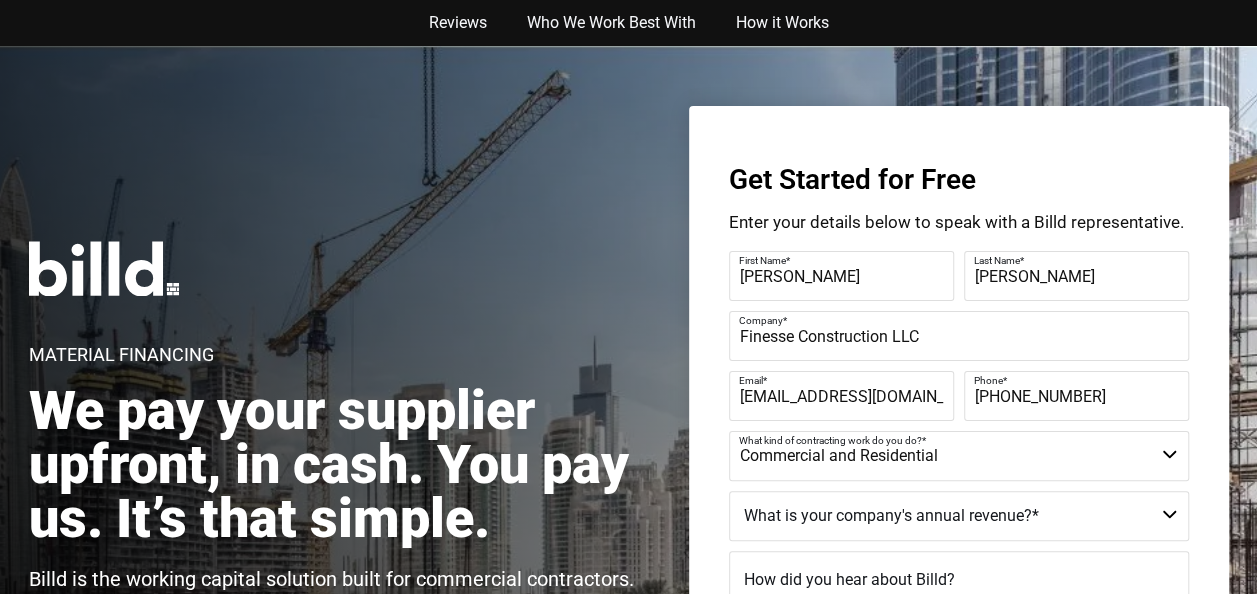 click on "Commercial Commercial and Residential Residential Not a Contractor" at bounding box center (959, 456) 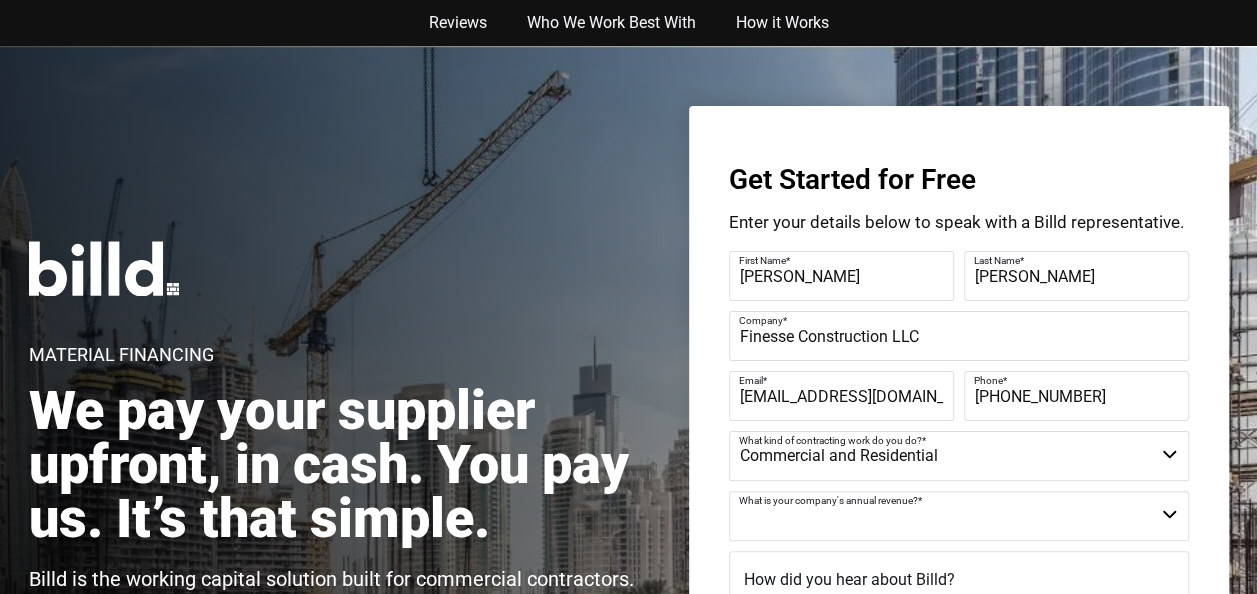 click on "$40M + $25M - $40M $8M - $25M $4M - $8M $2M - $4M $1M - $2M Less than $1M" at bounding box center (959, 516) 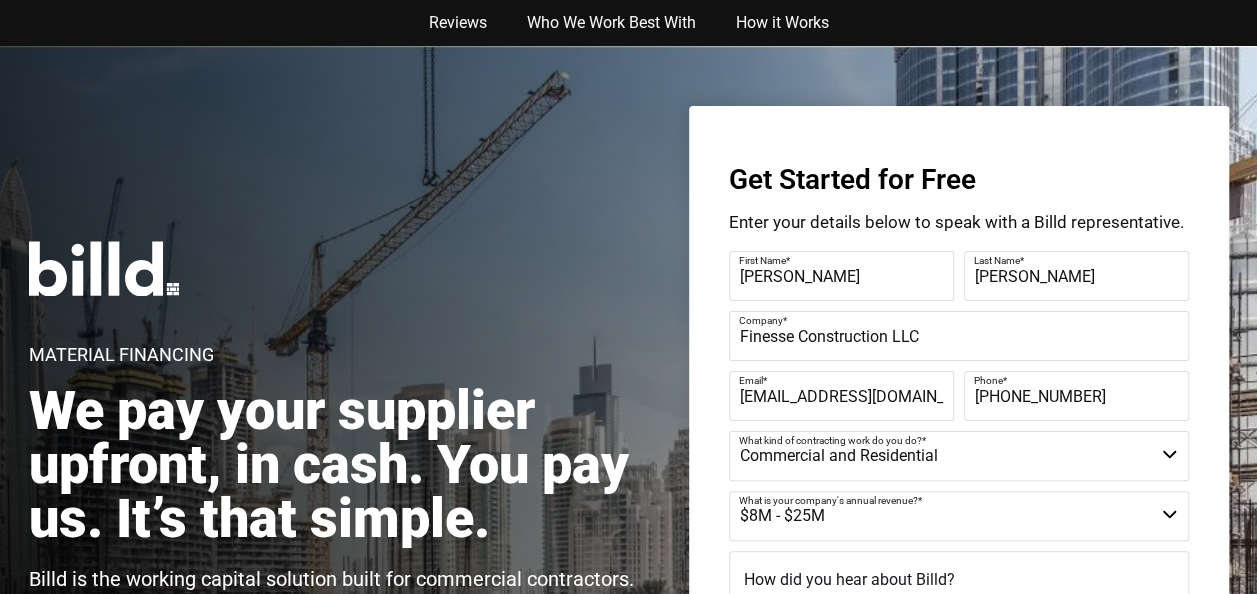 click on "$40M + $25M - $40M $8M - $25M $4M - $8M $2M - $4M $1M - $2M Less than $1M" at bounding box center [959, 516] 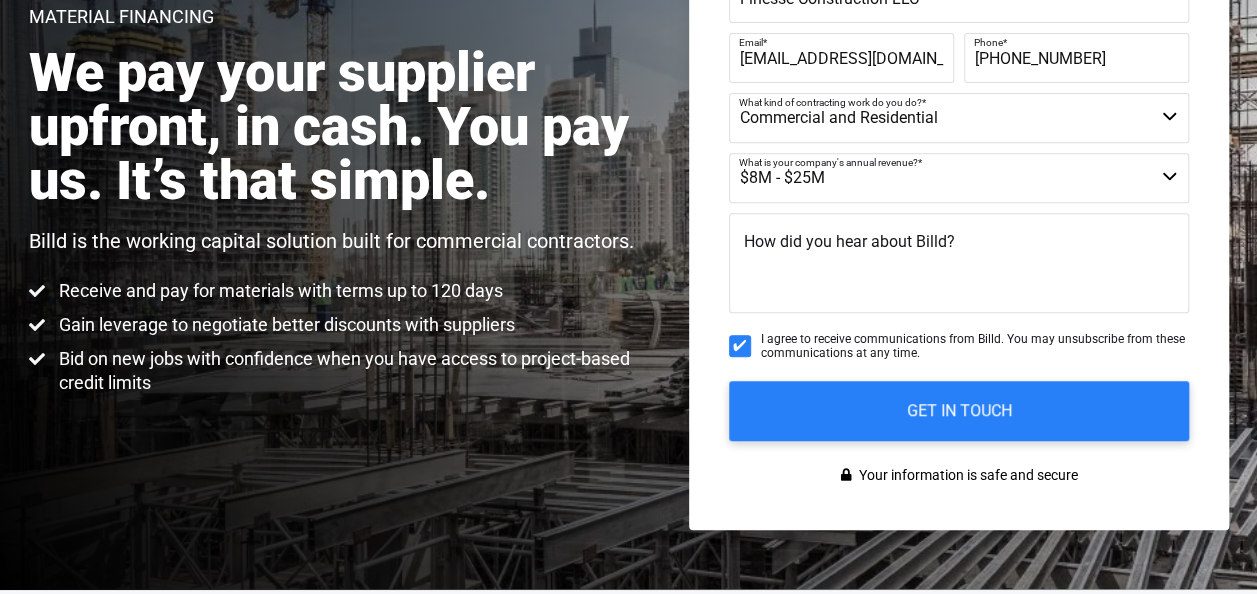 scroll, scrollTop: 340, scrollLeft: 0, axis: vertical 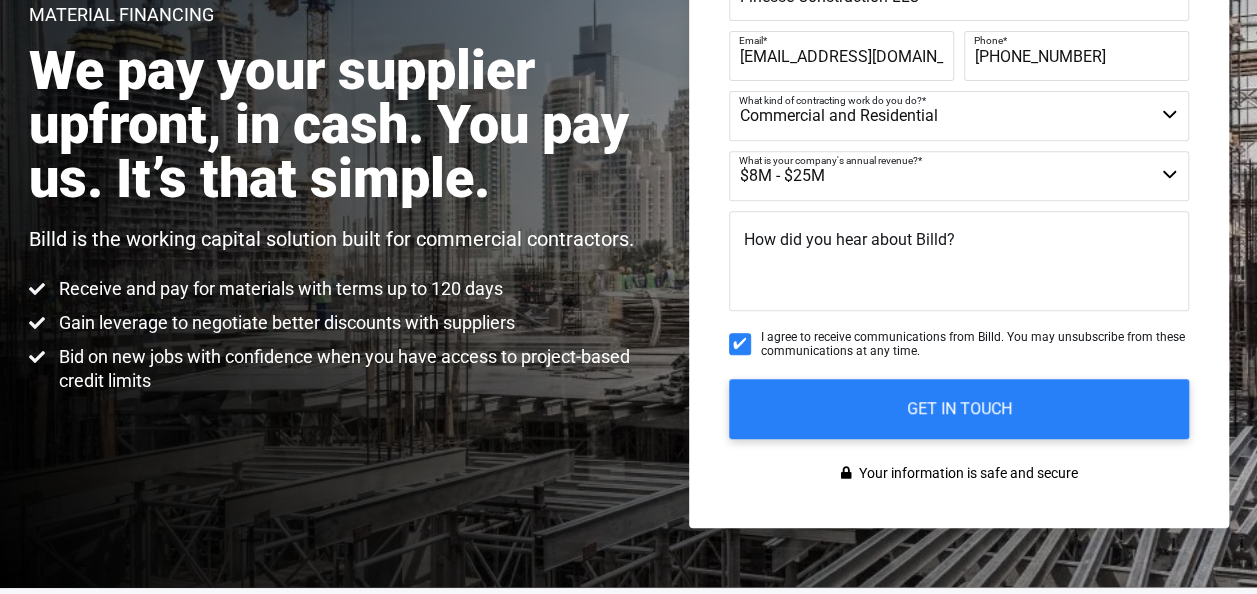 click on "How did you hear about Billd?" at bounding box center (849, 239) 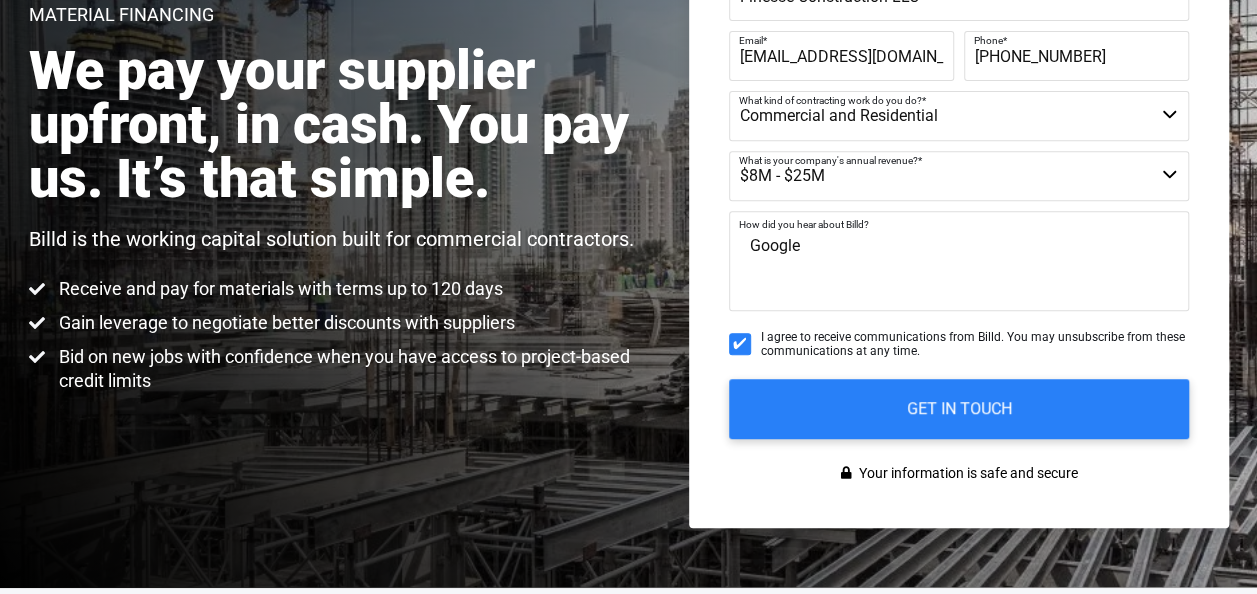 type on "Google" 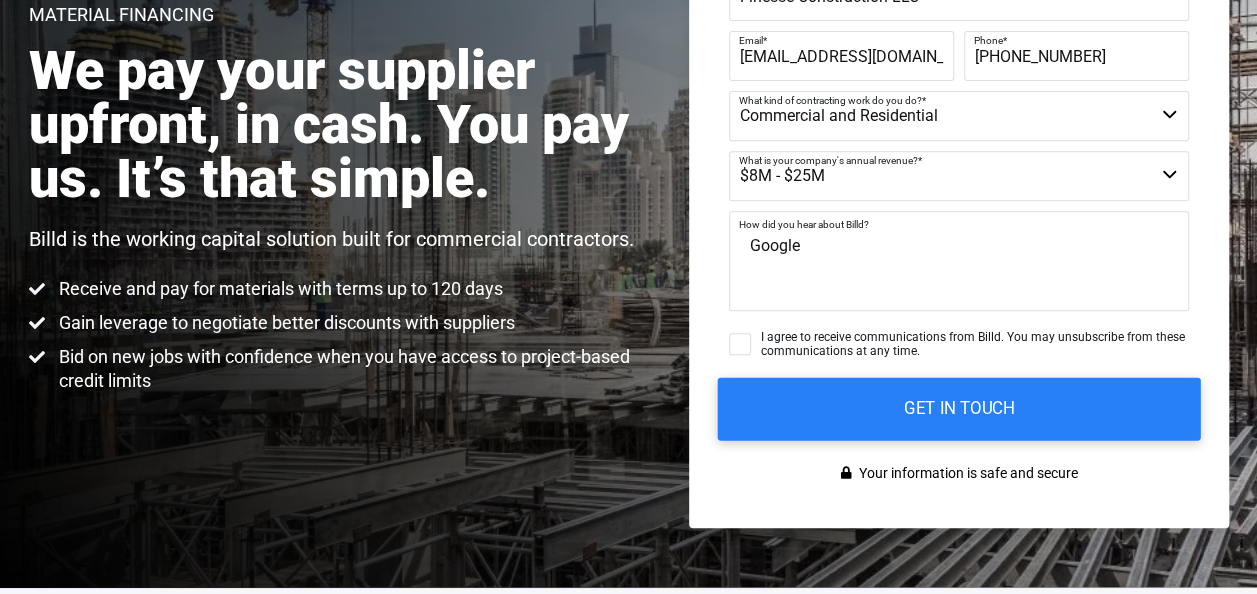 click on "GET IN TOUCH" at bounding box center (958, 408) 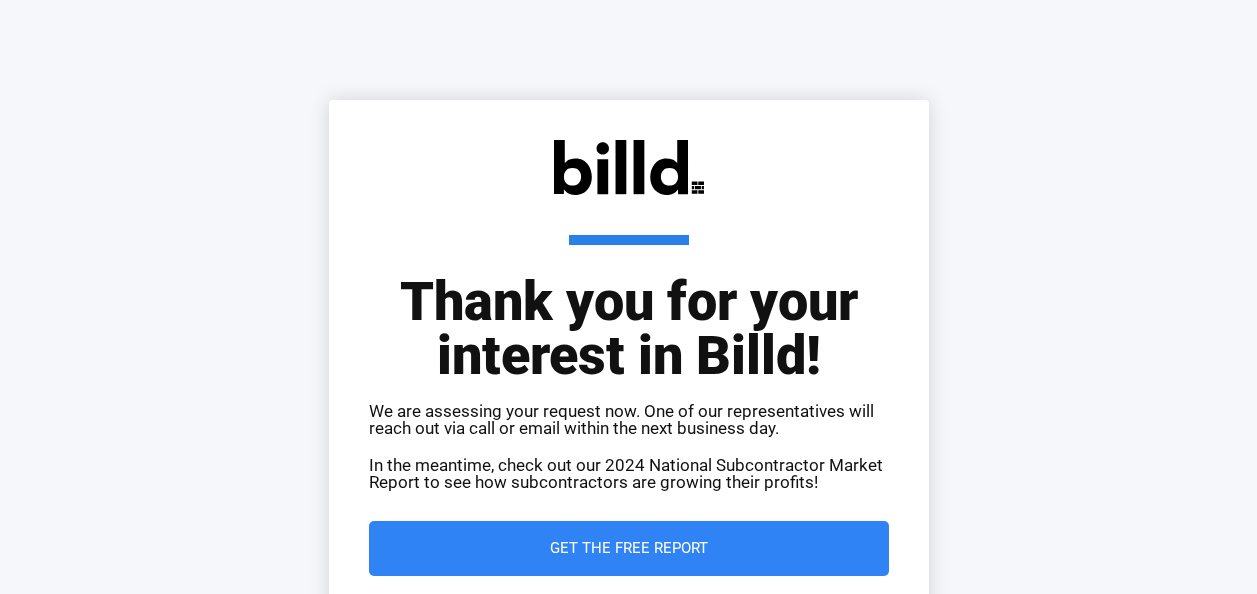 scroll, scrollTop: 0, scrollLeft: 0, axis: both 